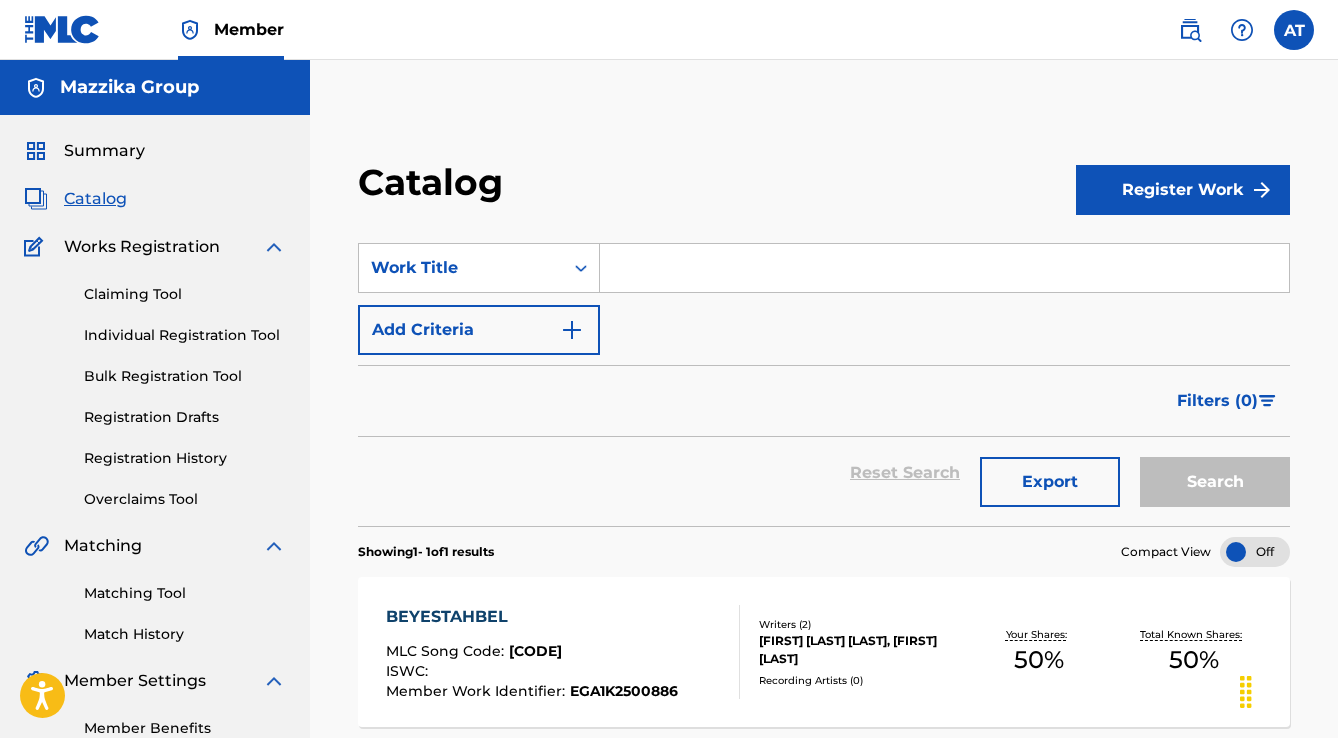 scroll, scrollTop: 0, scrollLeft: 0, axis: both 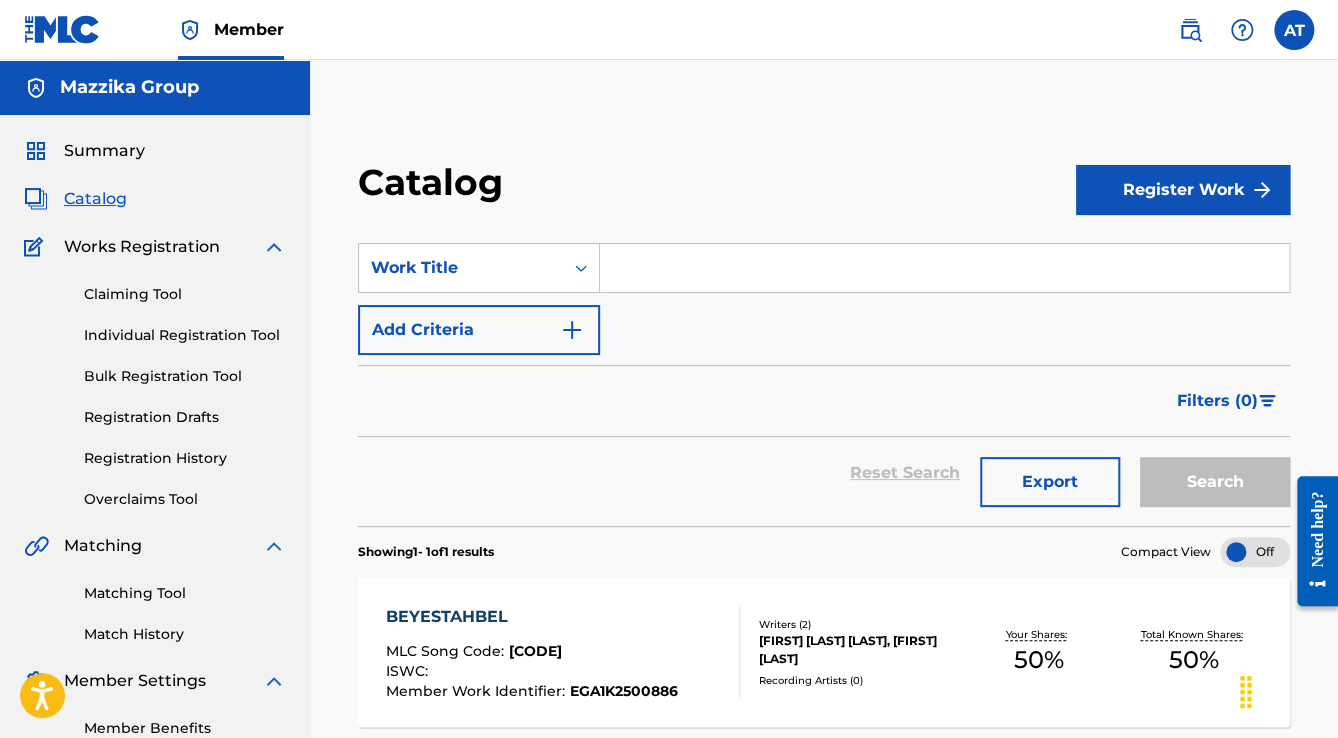 click on "Bulk Registration Tool" at bounding box center (185, 376) 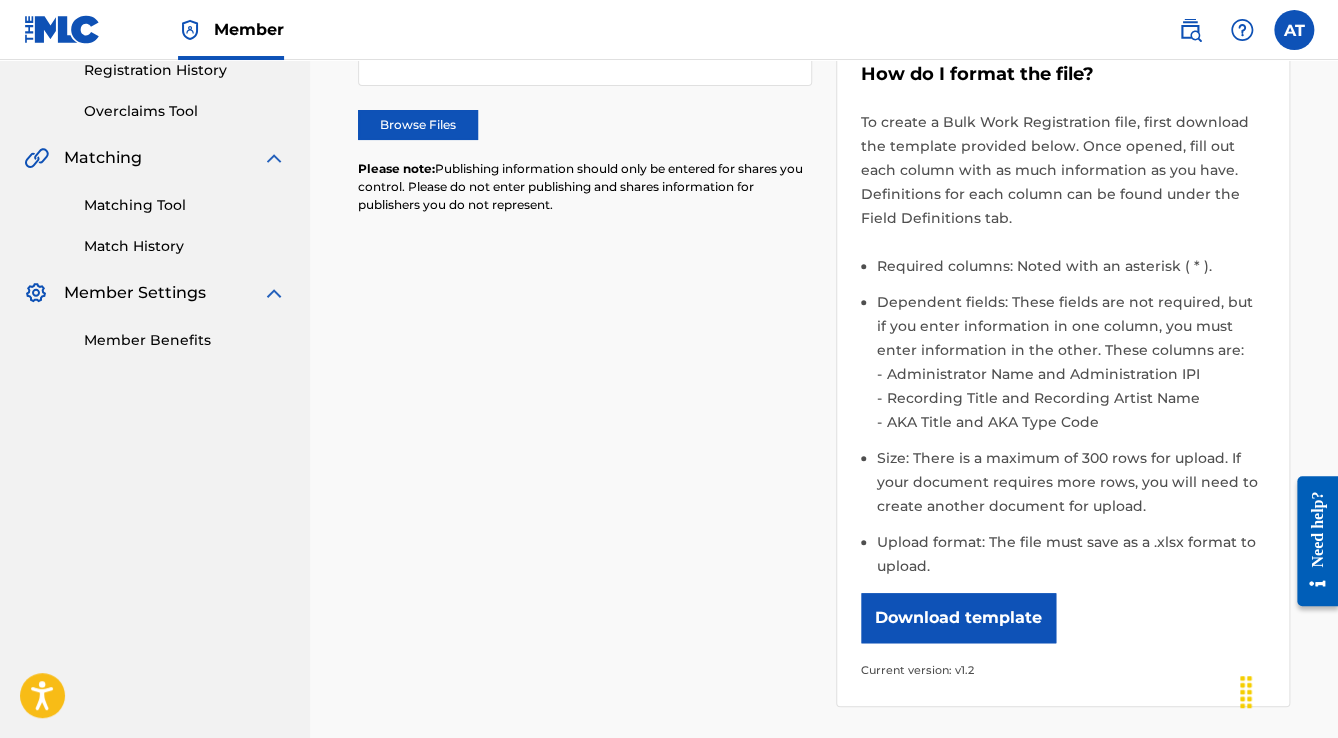 scroll, scrollTop: 480, scrollLeft: 0, axis: vertical 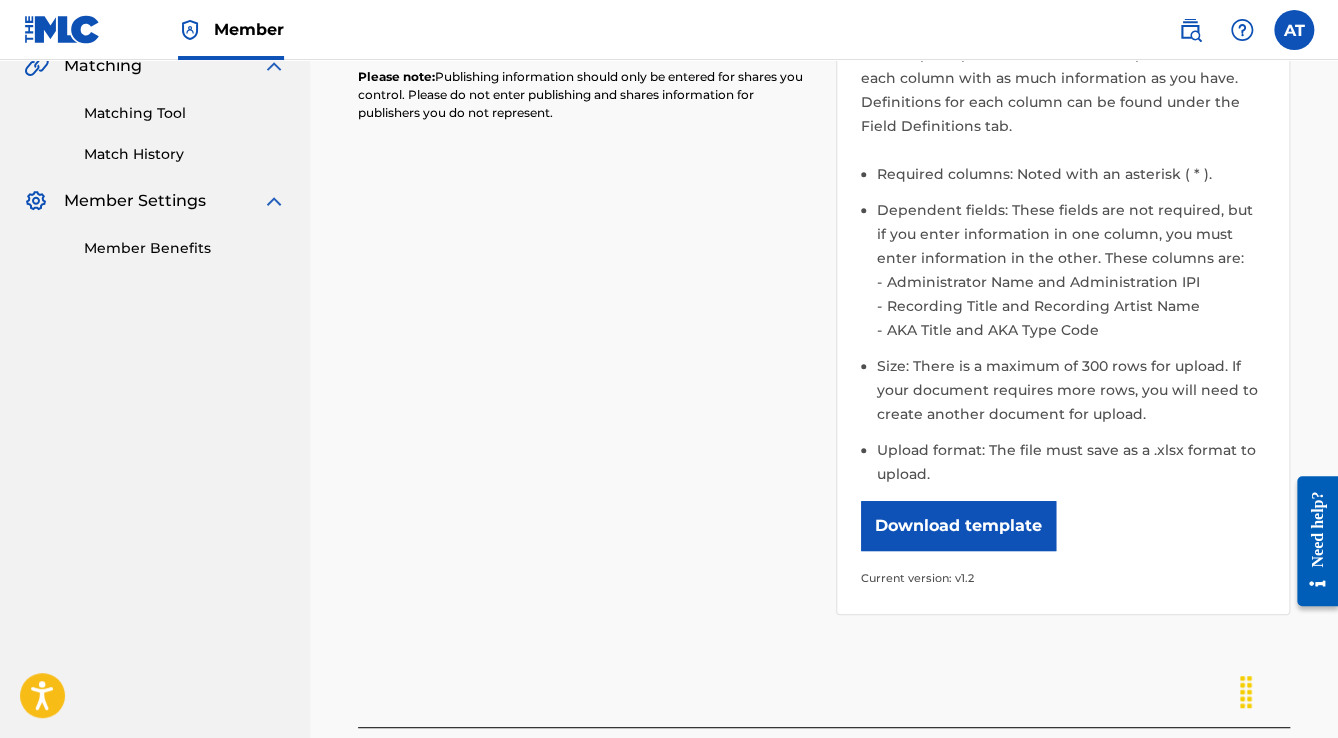 click on "Download template" at bounding box center (958, 526) 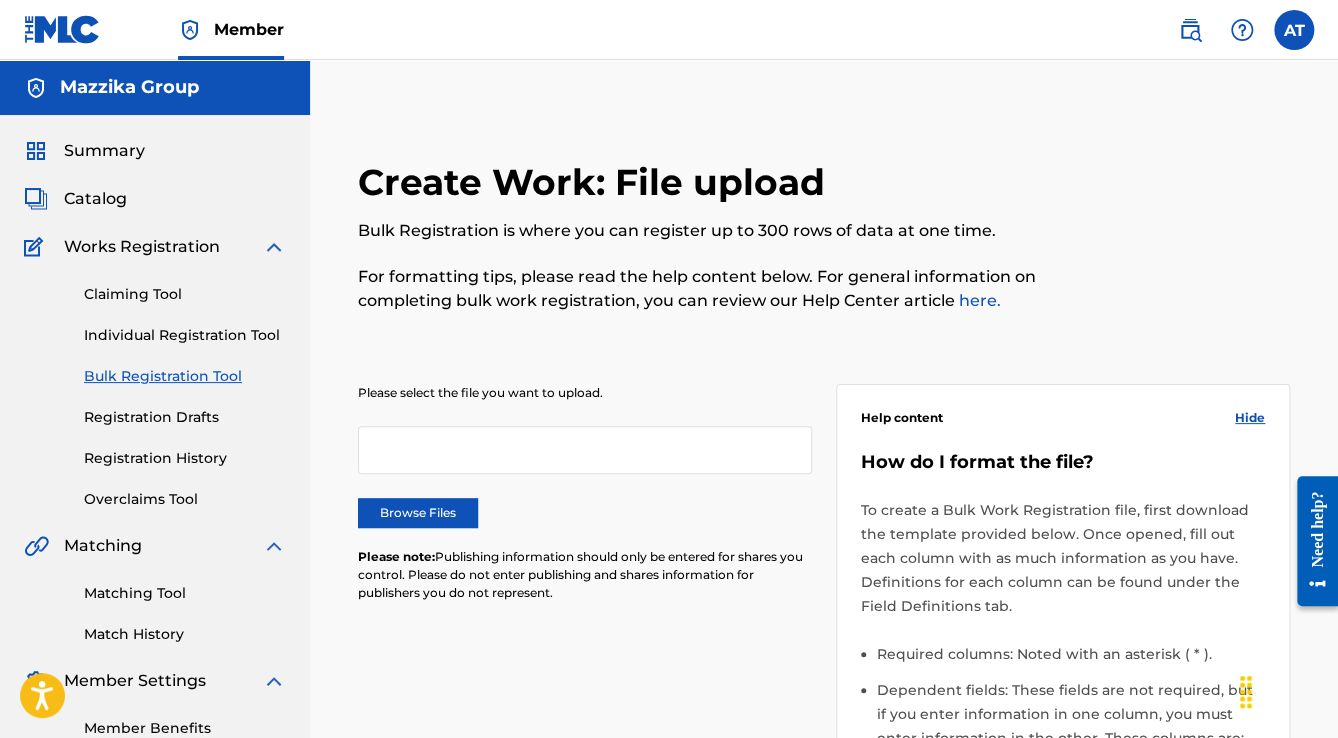 scroll, scrollTop: 0, scrollLeft: 0, axis: both 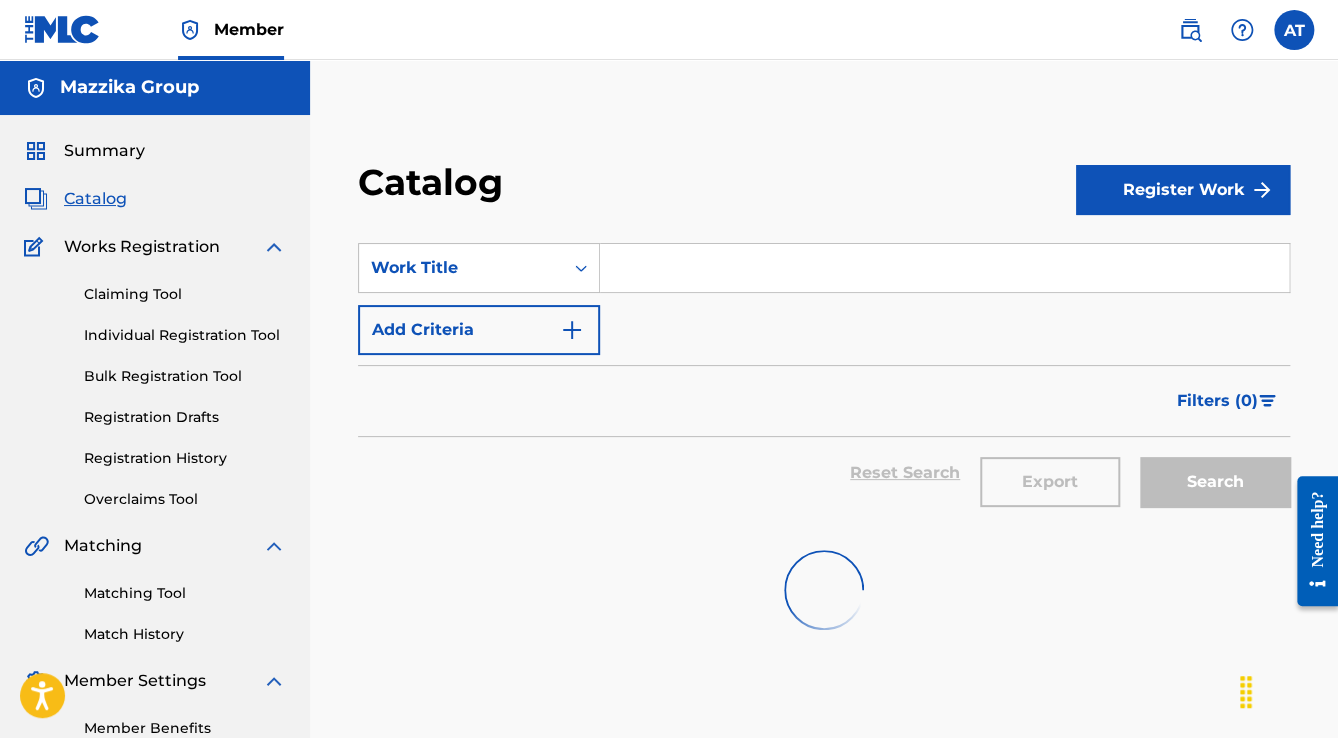 click on "Add Criteria" at bounding box center [479, 330] 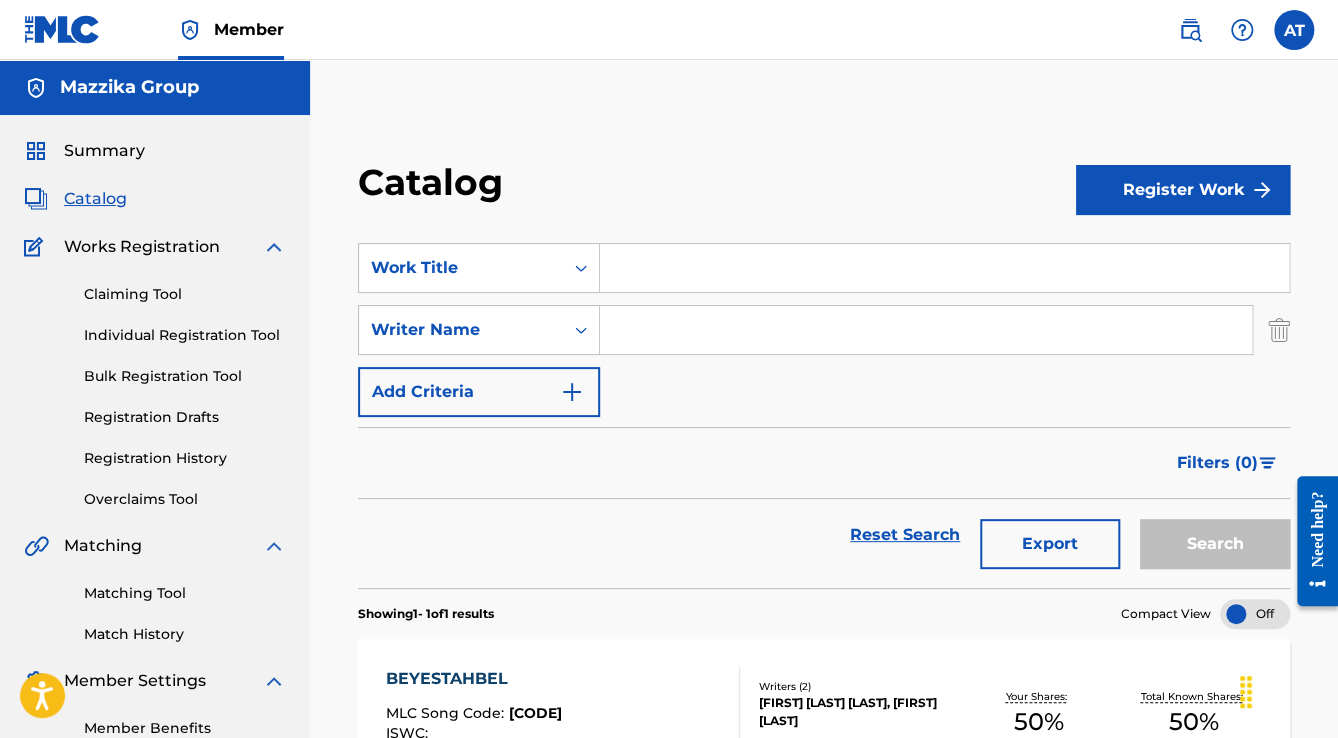 click on "SearchWithCriteria[ID]-984f-4861-8e57-7a6724de6b1a Writer Name Add Criteria" at bounding box center [824, 330] 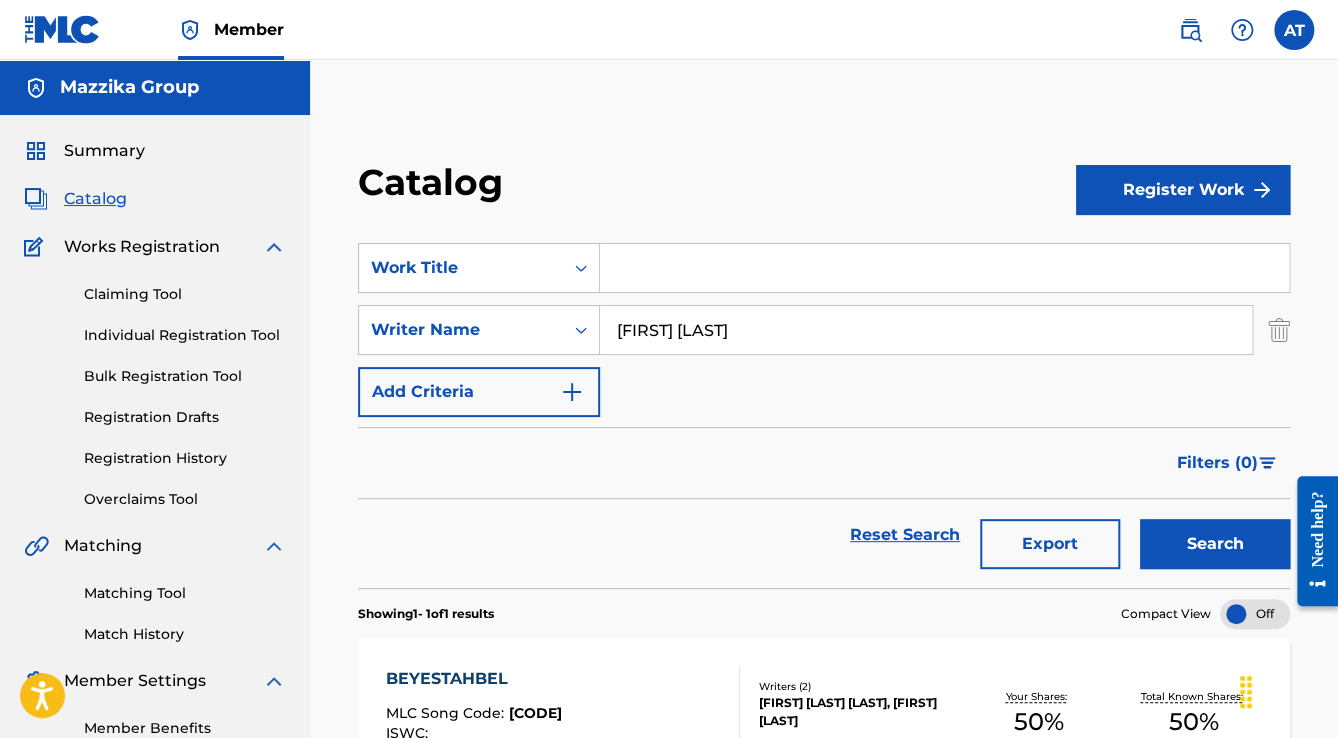 click on "[FIRST] [LAST]" at bounding box center (926, 330) 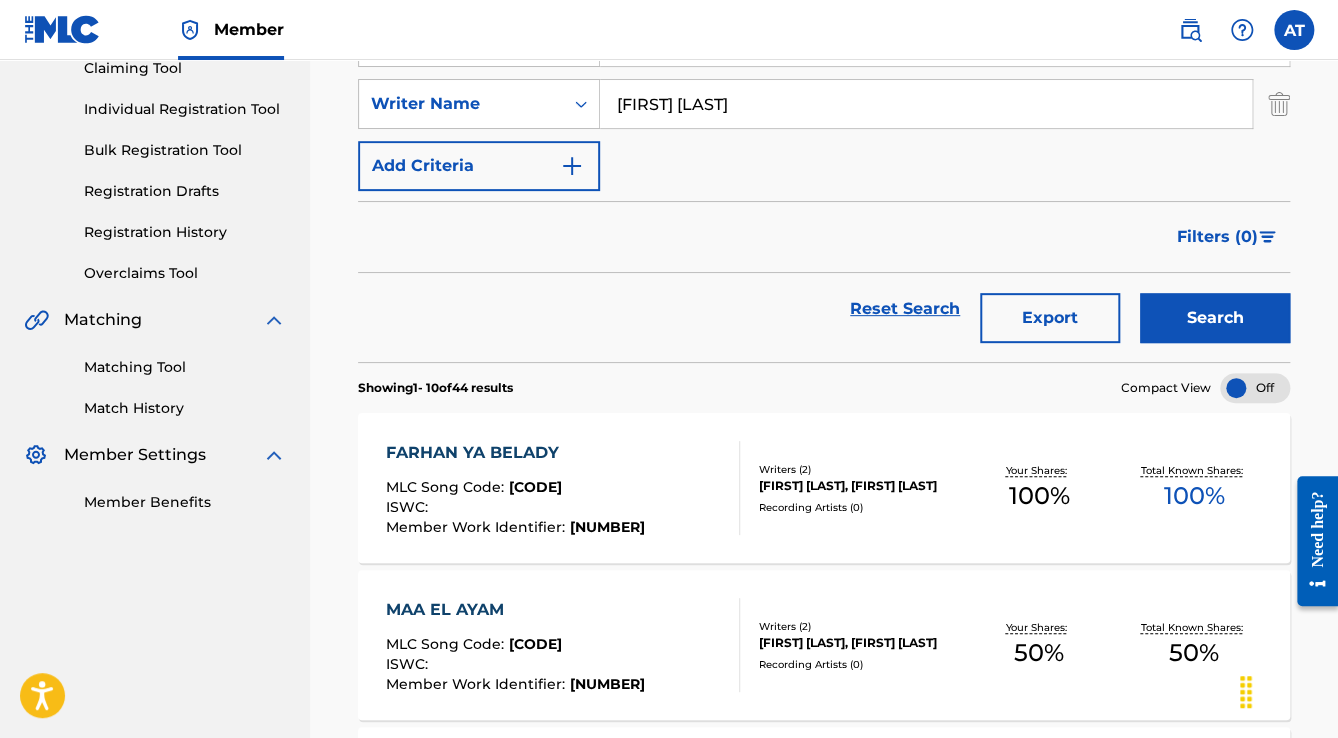 scroll, scrollTop: 80, scrollLeft: 0, axis: vertical 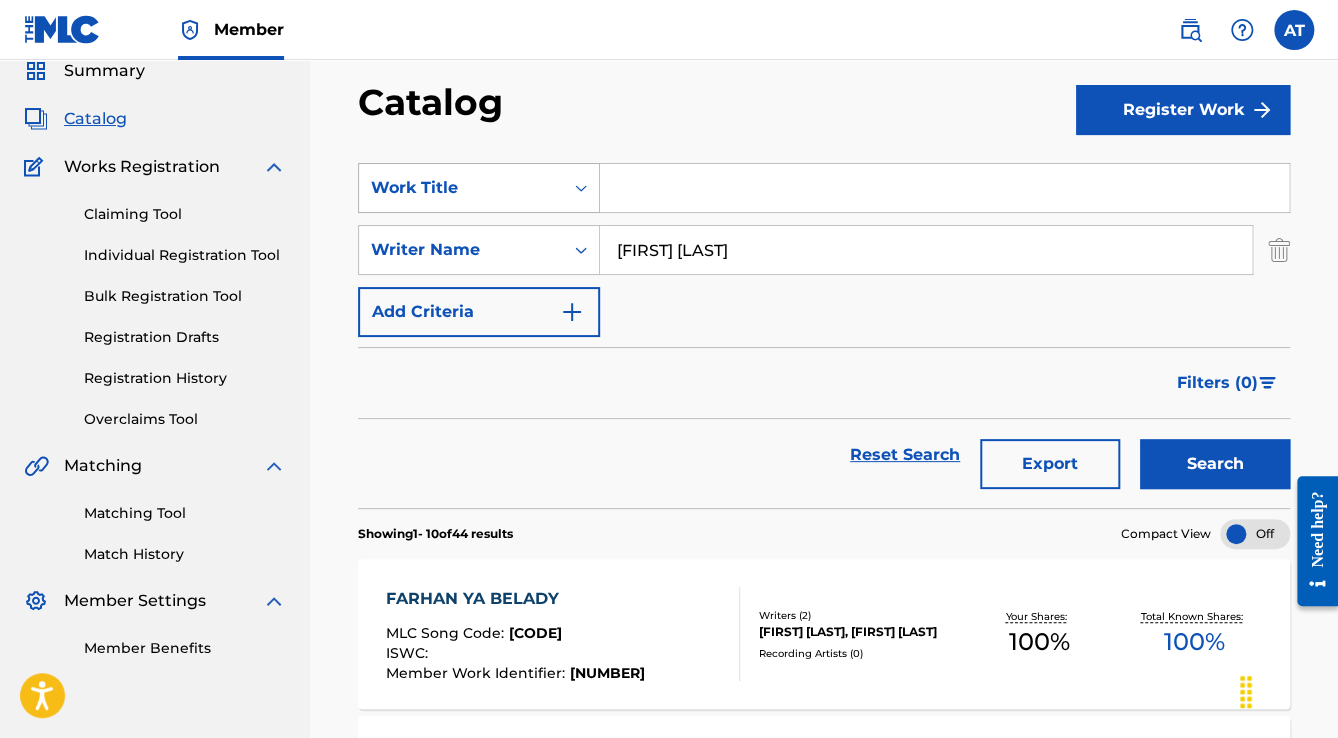 drag, startPoint x: 800, startPoint y: 252, endPoint x: 440, endPoint y: 199, distance: 363.88046 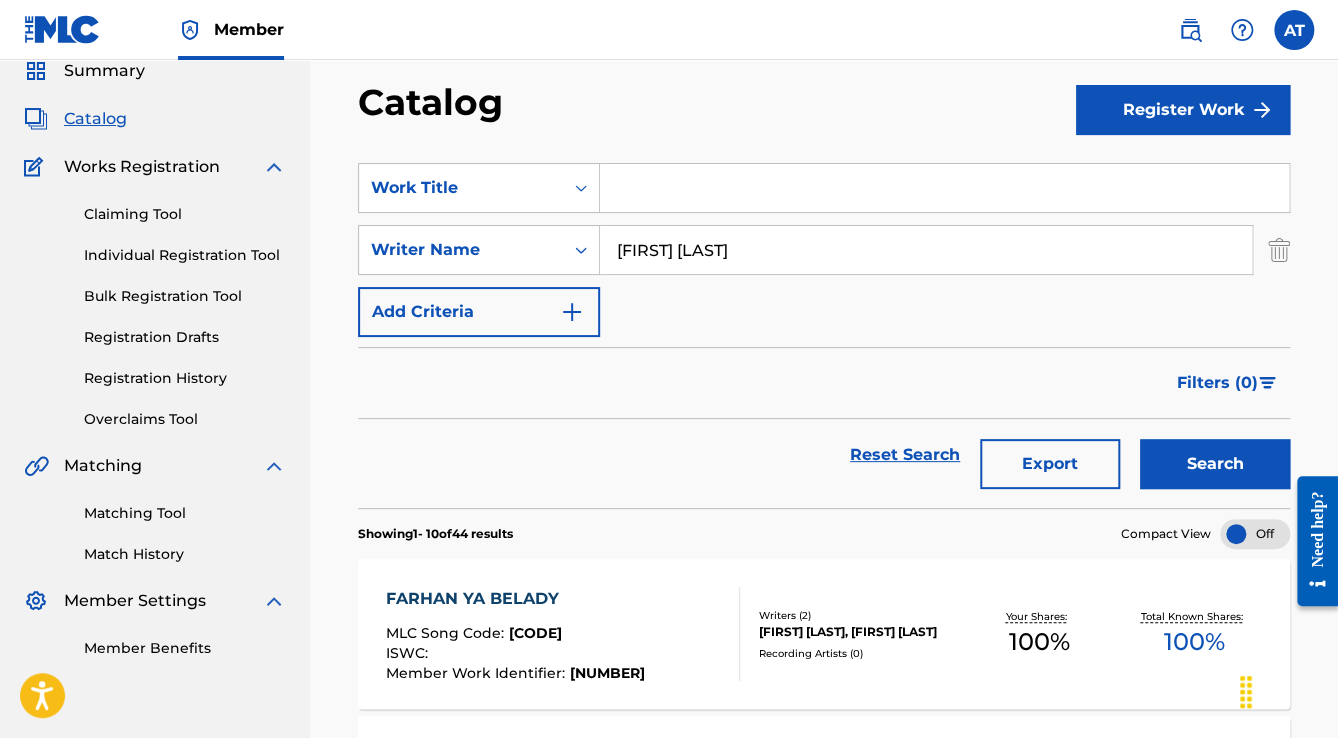click on "Search" at bounding box center (1215, 464) 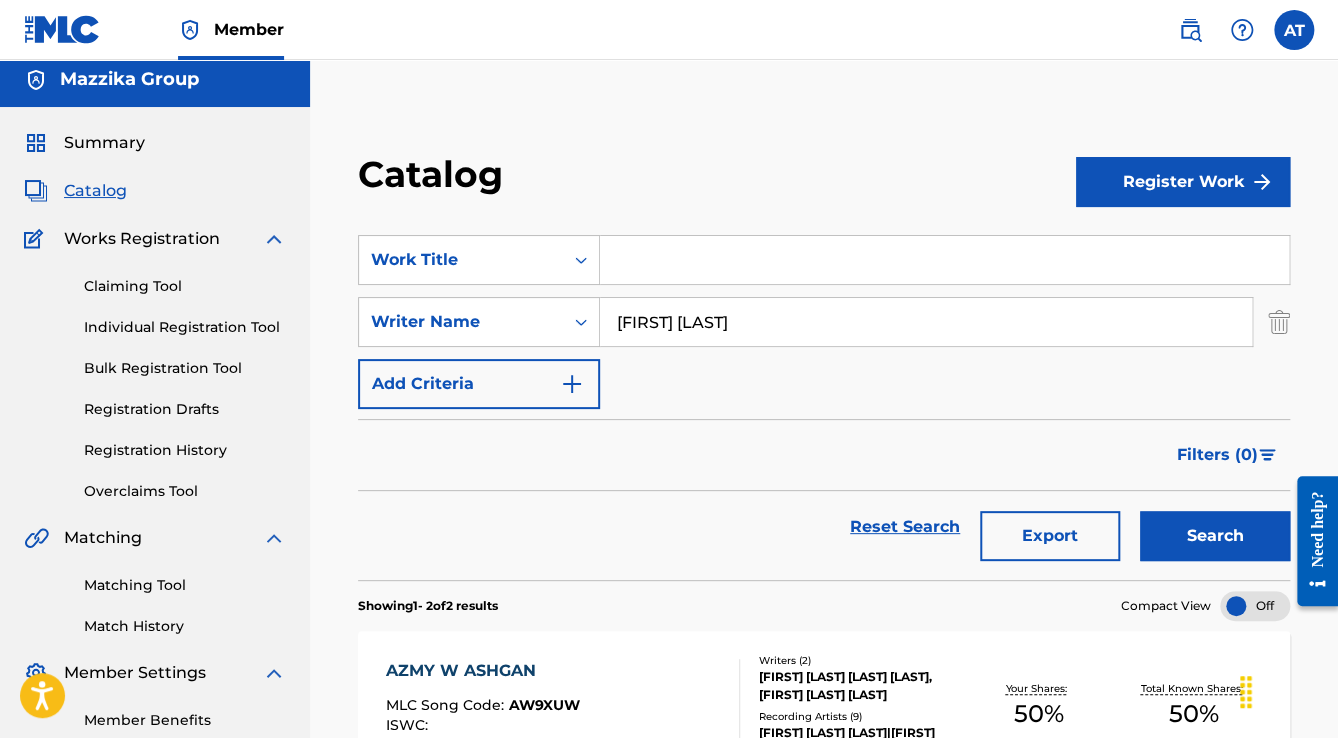 scroll, scrollTop: 0, scrollLeft: 0, axis: both 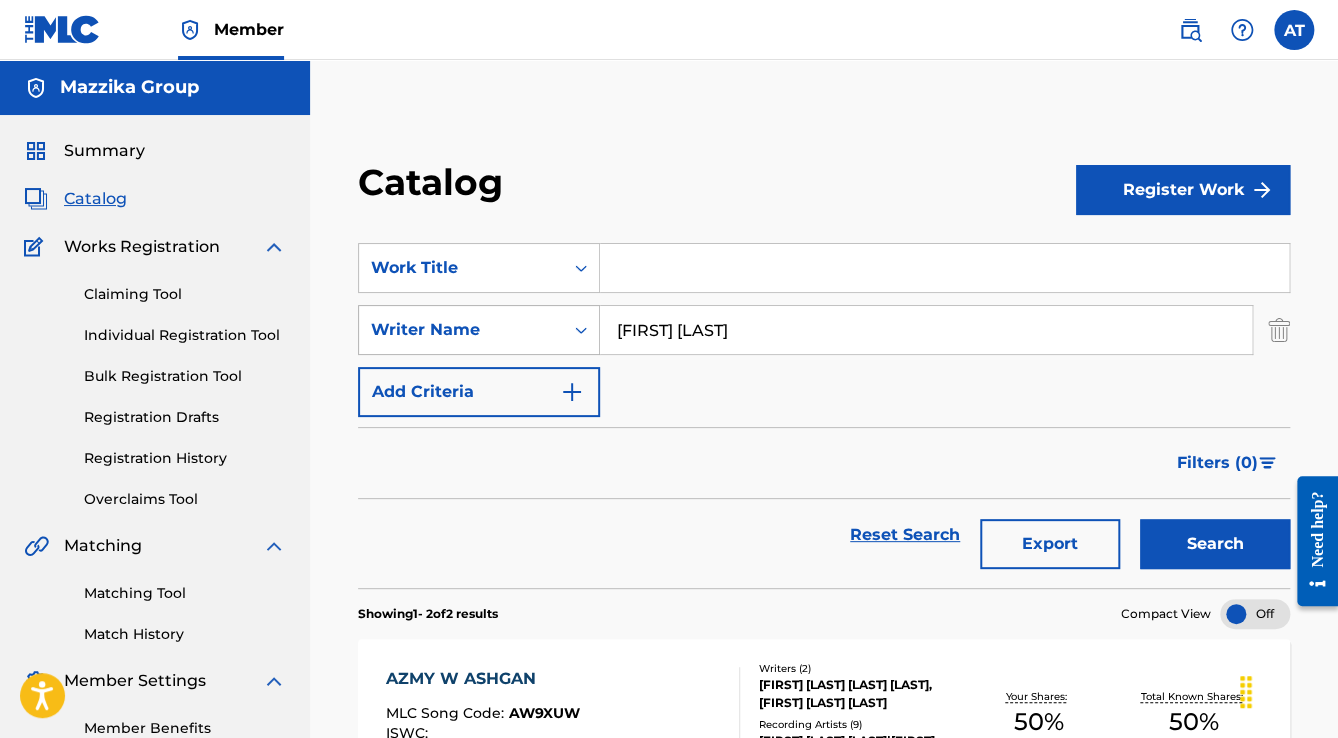 drag, startPoint x: 684, startPoint y: 332, endPoint x: 521, endPoint y: 334, distance: 163.01227 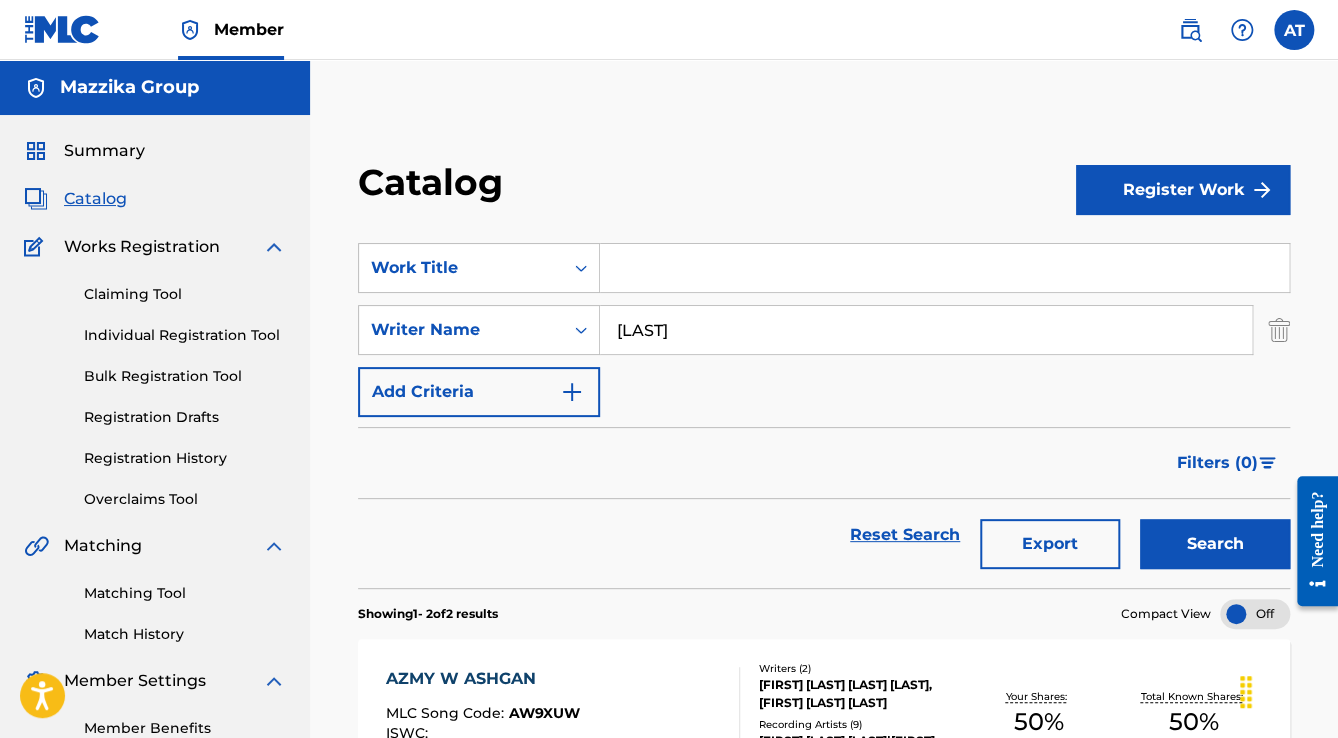 type on "[LAST]" 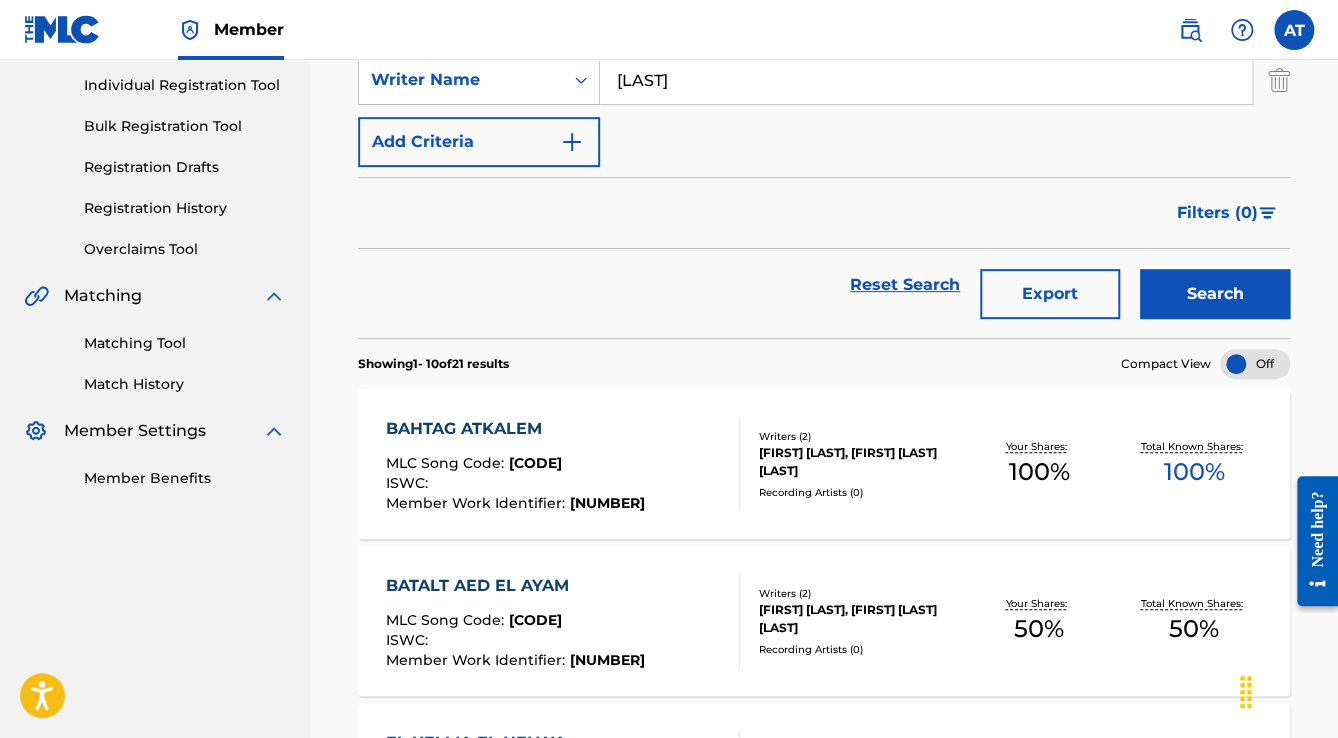 scroll, scrollTop: 280, scrollLeft: 0, axis: vertical 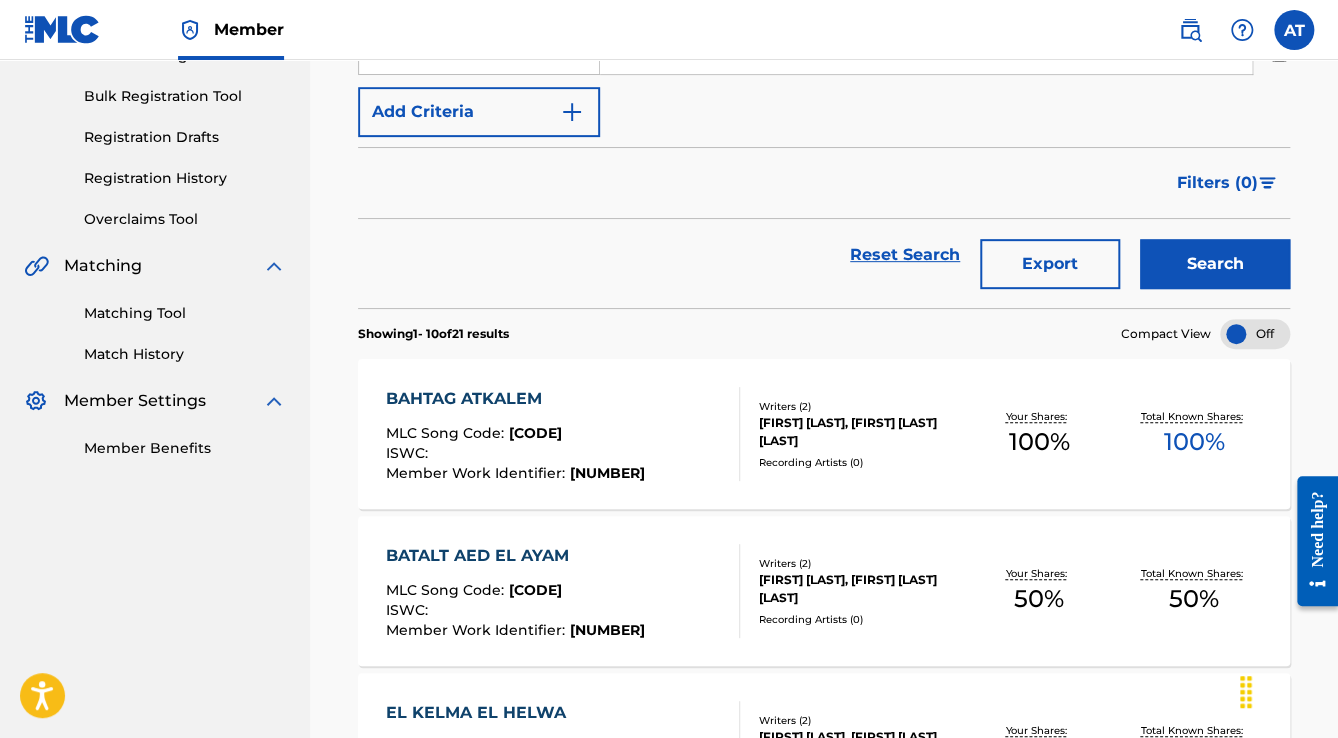 click on "BATALT AED EL AYAM MLC Song Code : [CODE] ISWC : Member Work Identifier : [NUMBER]" at bounding box center (563, 591) 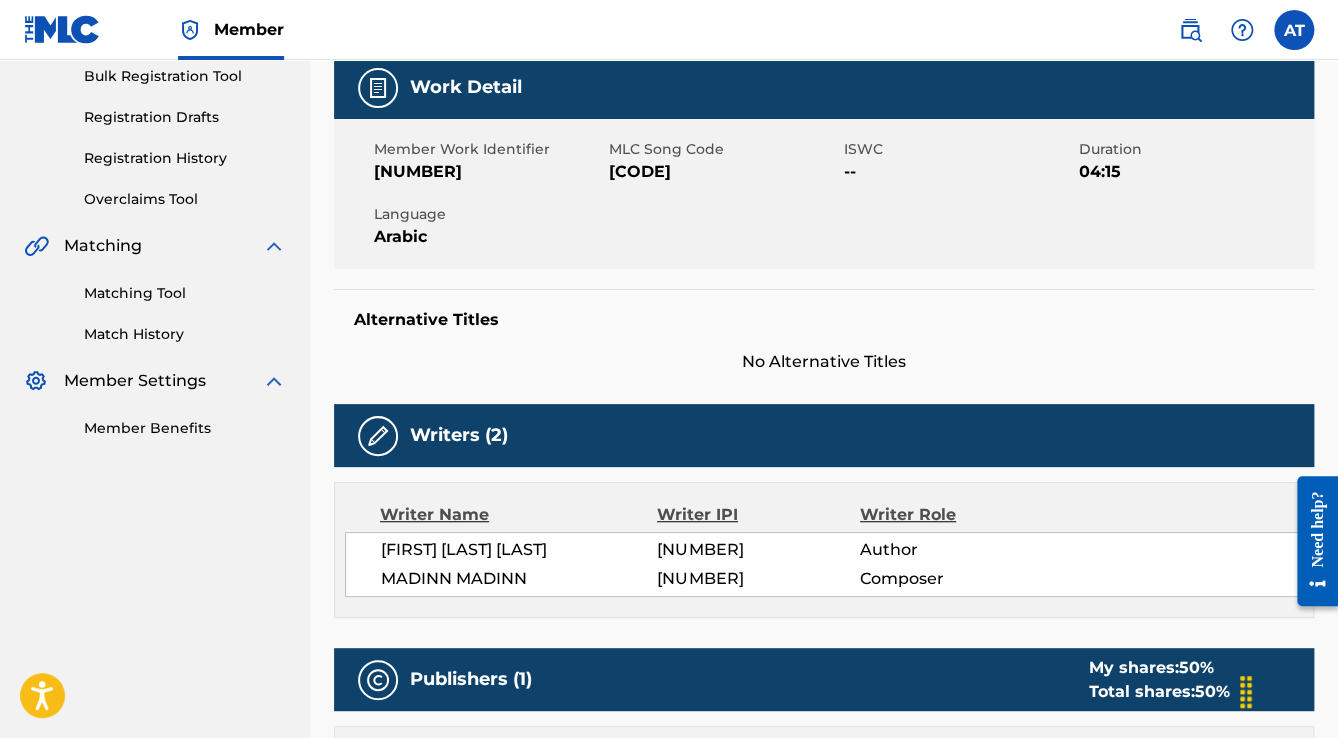 scroll, scrollTop: 400, scrollLeft: 0, axis: vertical 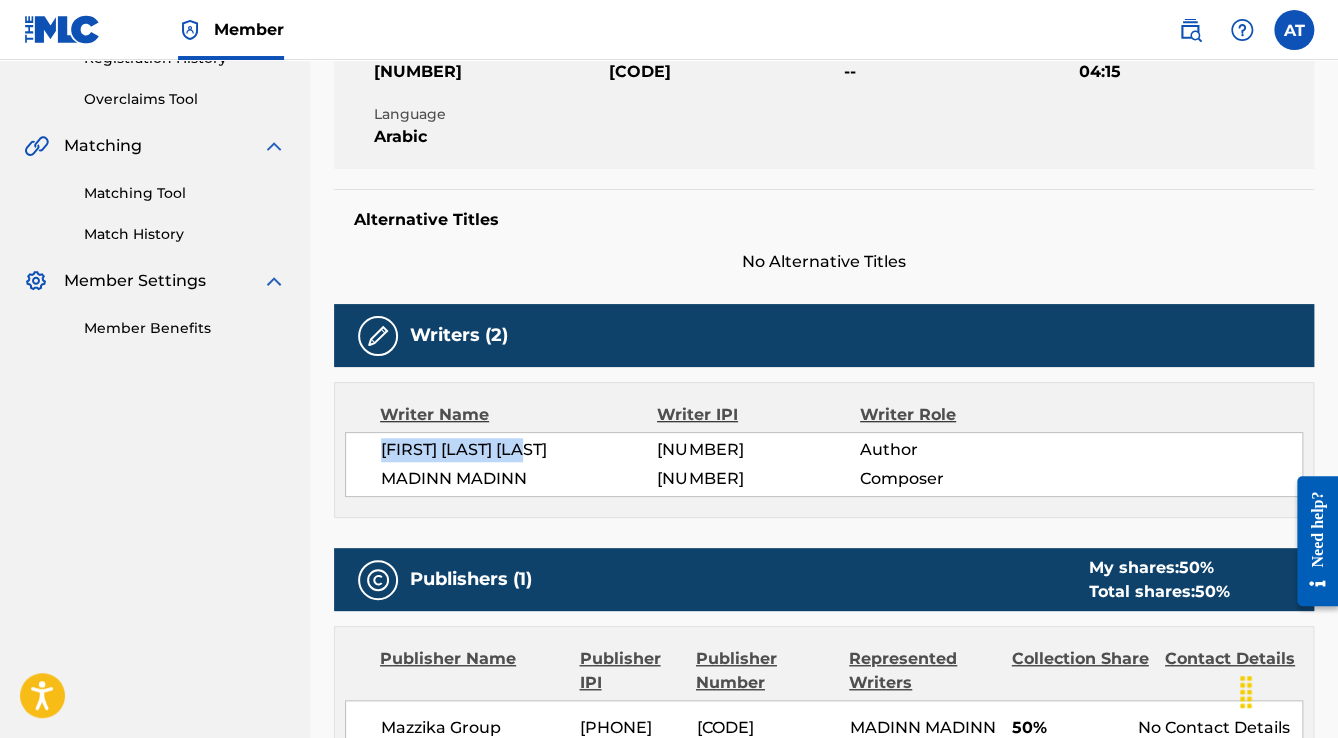 drag, startPoint x: 375, startPoint y: 449, endPoint x: 581, endPoint y: 441, distance: 206.15529 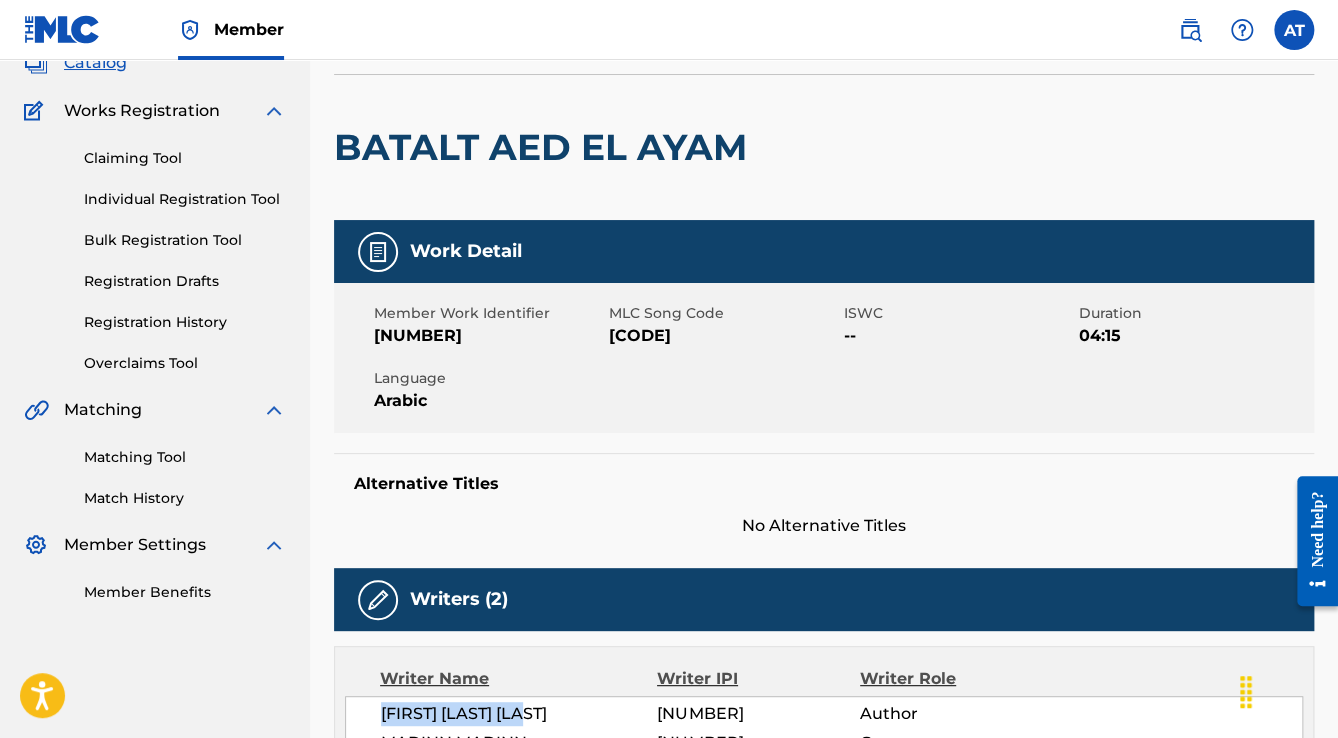 scroll, scrollTop: 0, scrollLeft: 0, axis: both 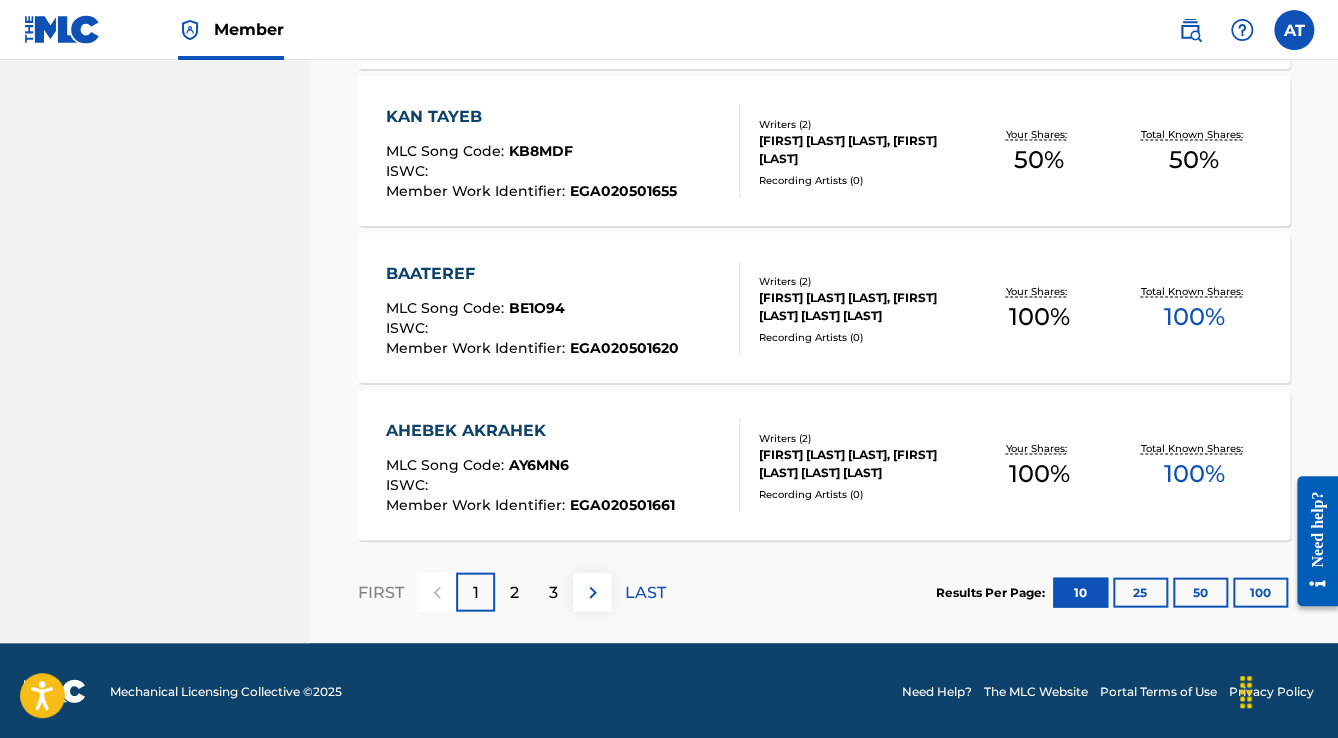 click on "2" at bounding box center [514, 591] 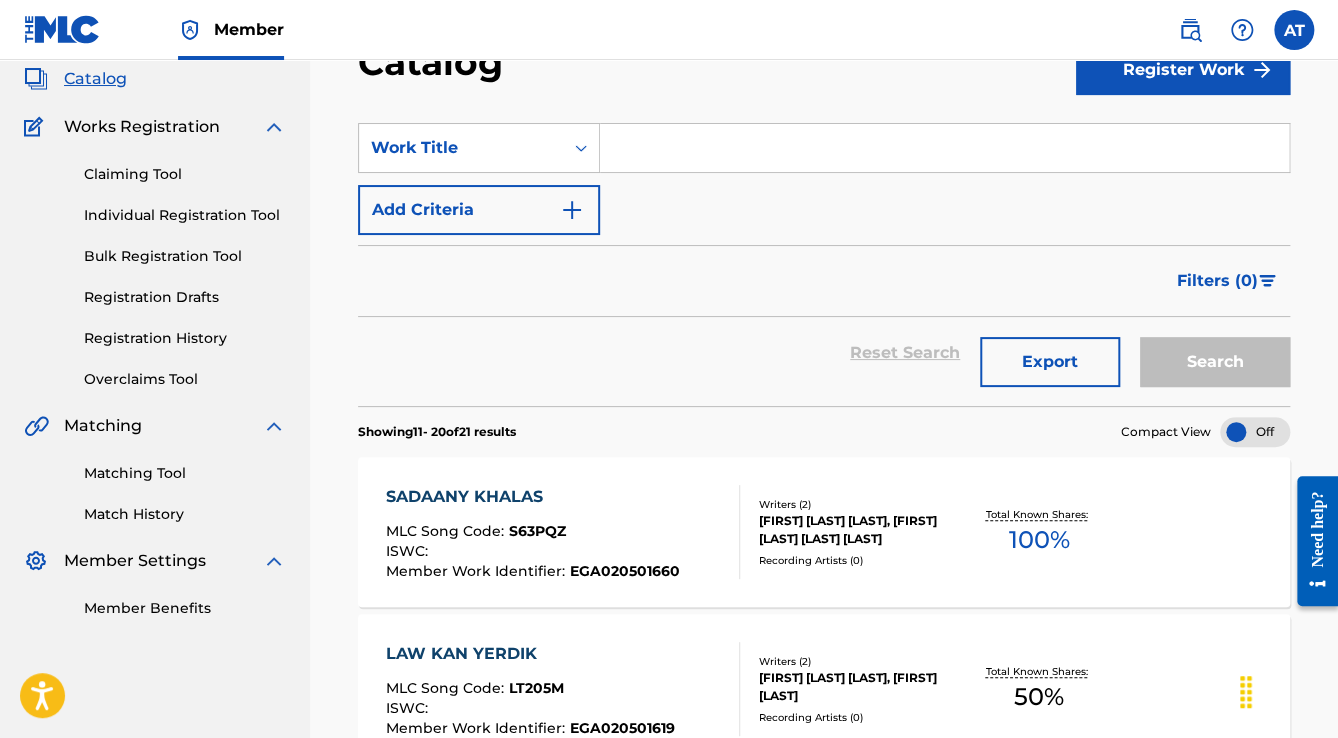 scroll, scrollTop: 1600, scrollLeft: 0, axis: vertical 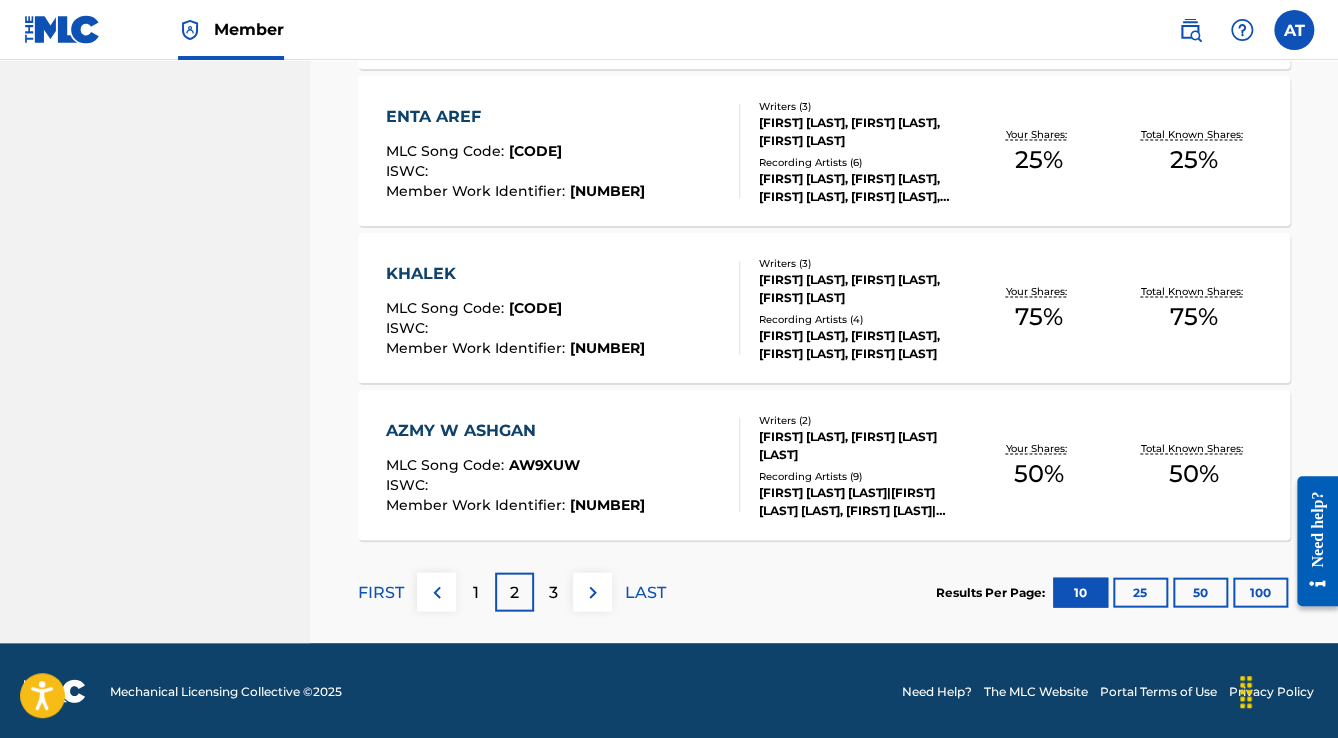 click on "Your Shares: 50 %" at bounding box center (1038, 465) 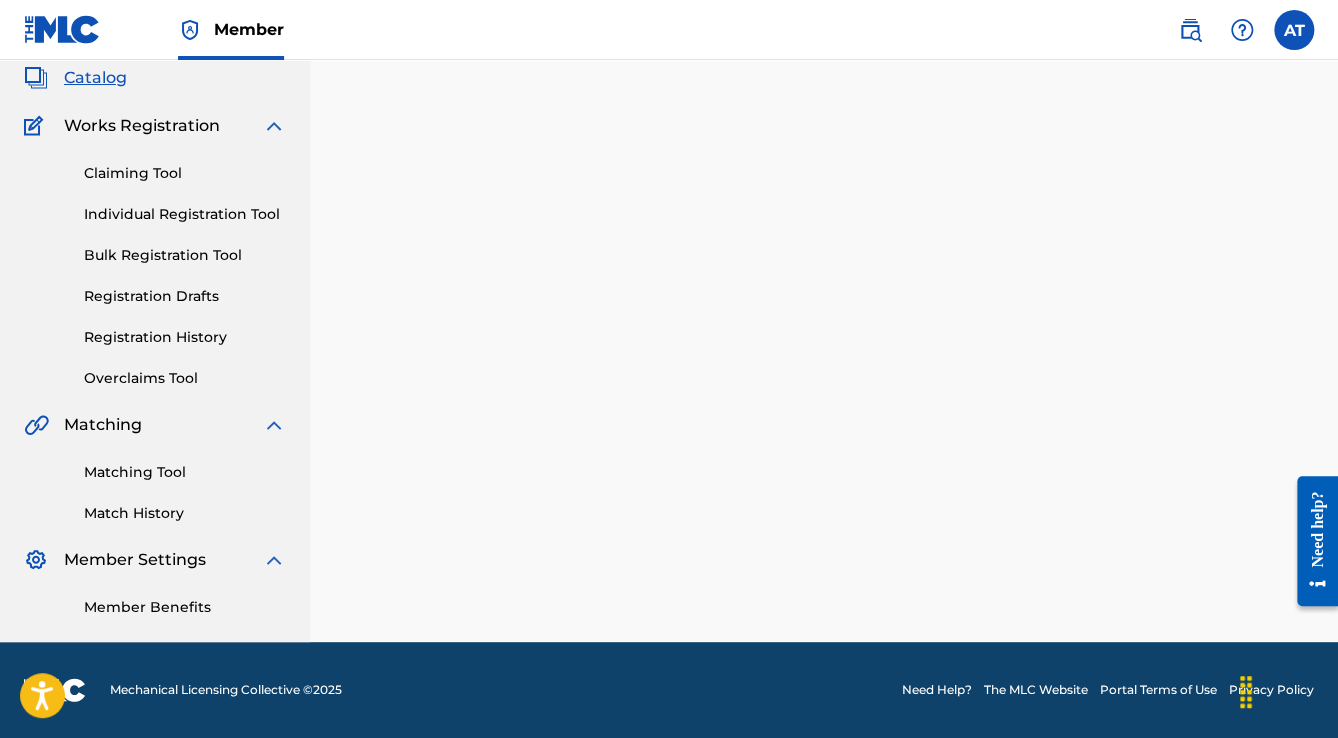 scroll, scrollTop: 0, scrollLeft: 0, axis: both 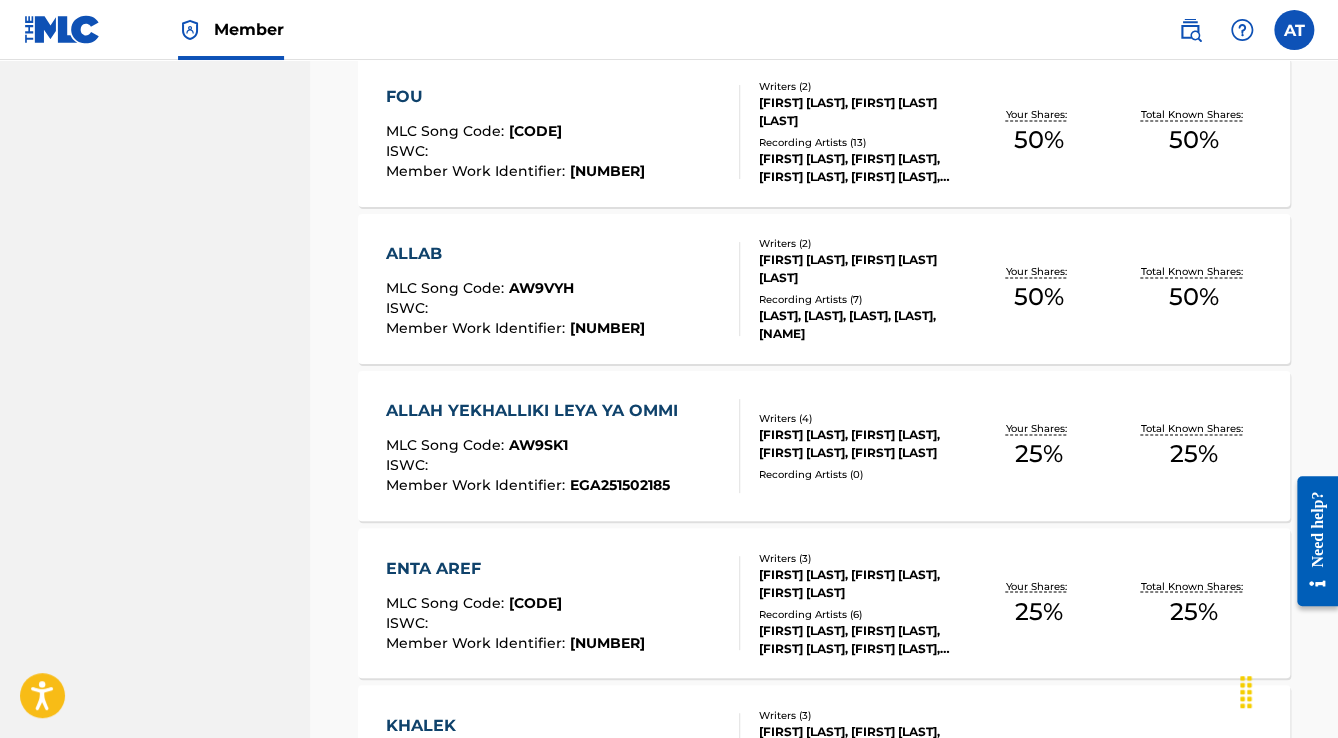click on "ALLAB MLC Song Code : [CODE] ISWC : Member Work Identifier : [NUMBER]" at bounding box center (563, 289) 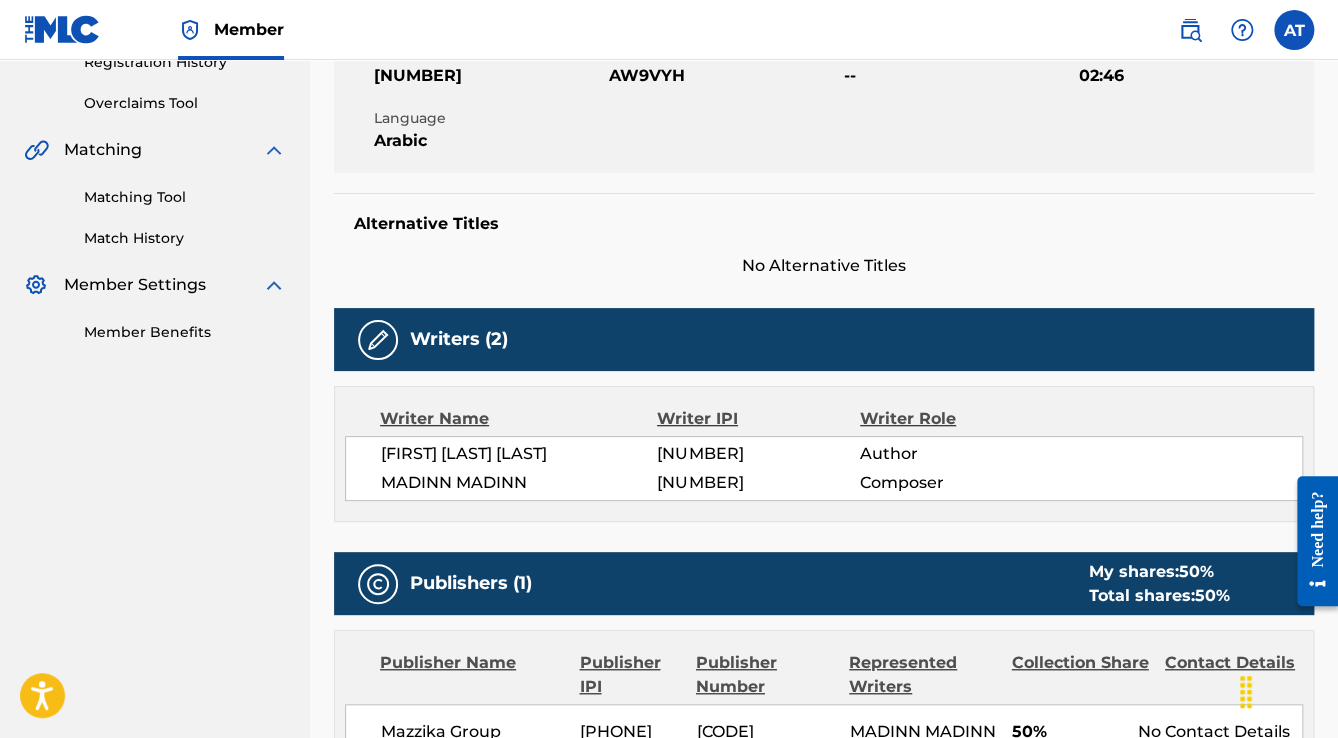 scroll, scrollTop: 400, scrollLeft: 0, axis: vertical 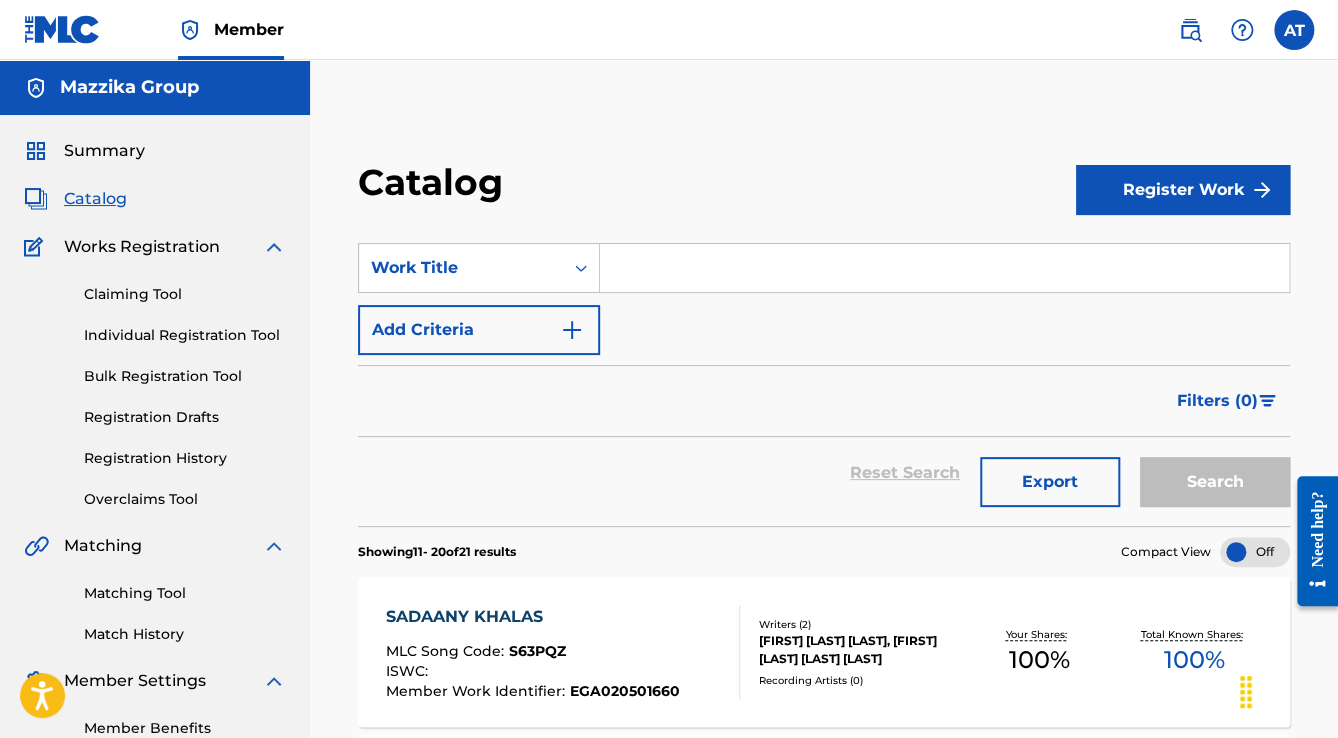 click on "Add Criteria" at bounding box center (479, 330) 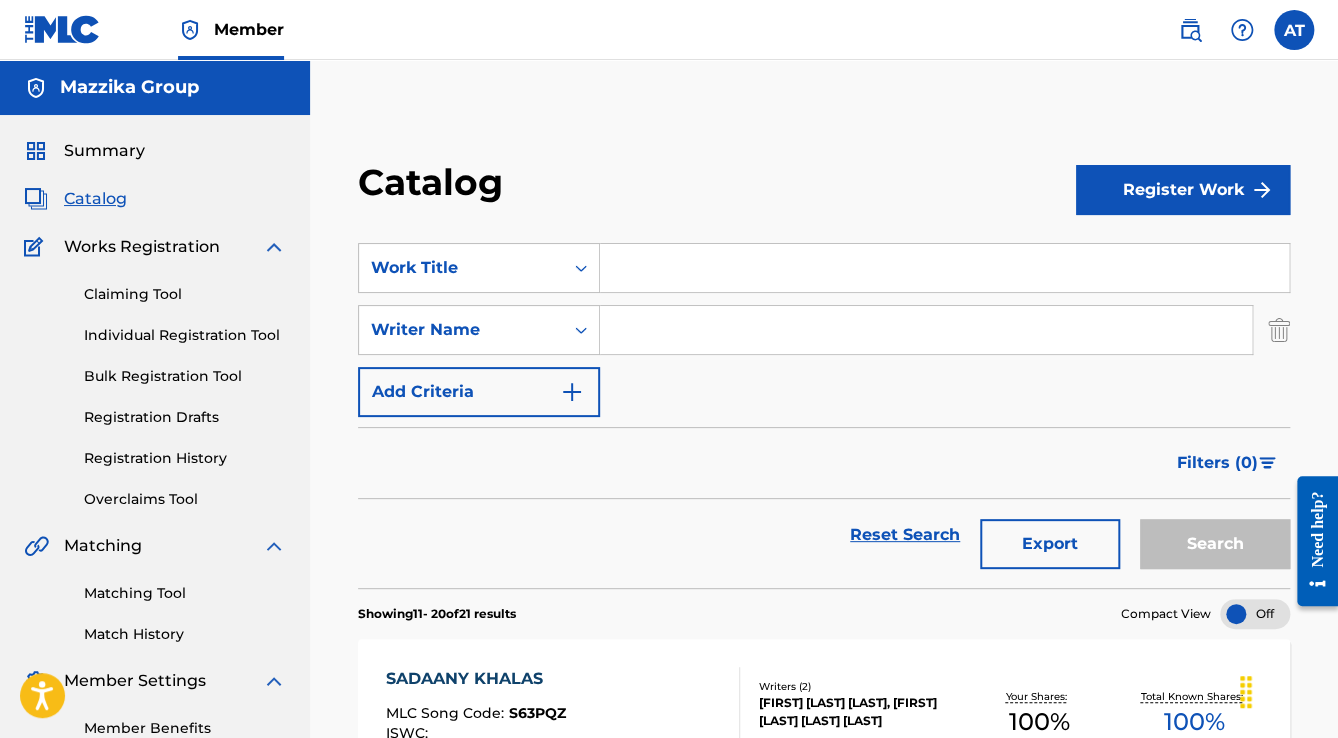 type 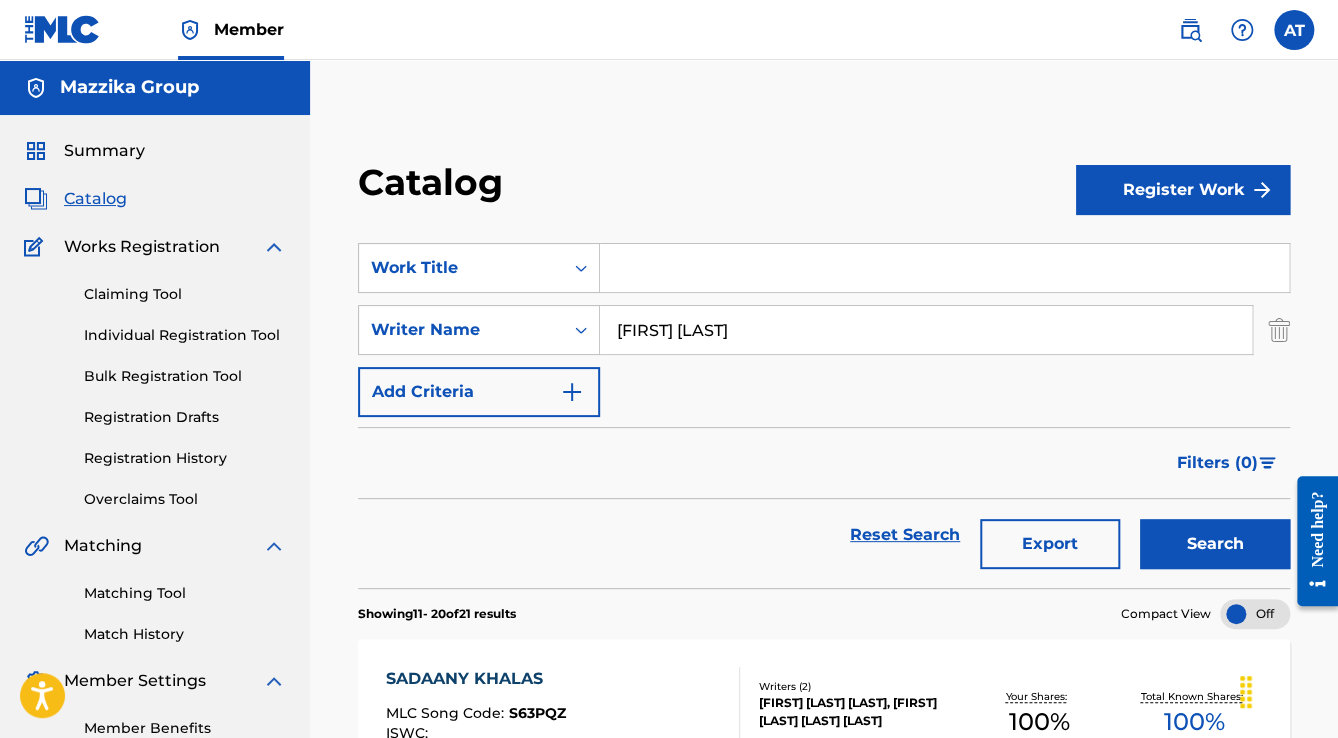 type on "[FIRST] [LAST]" 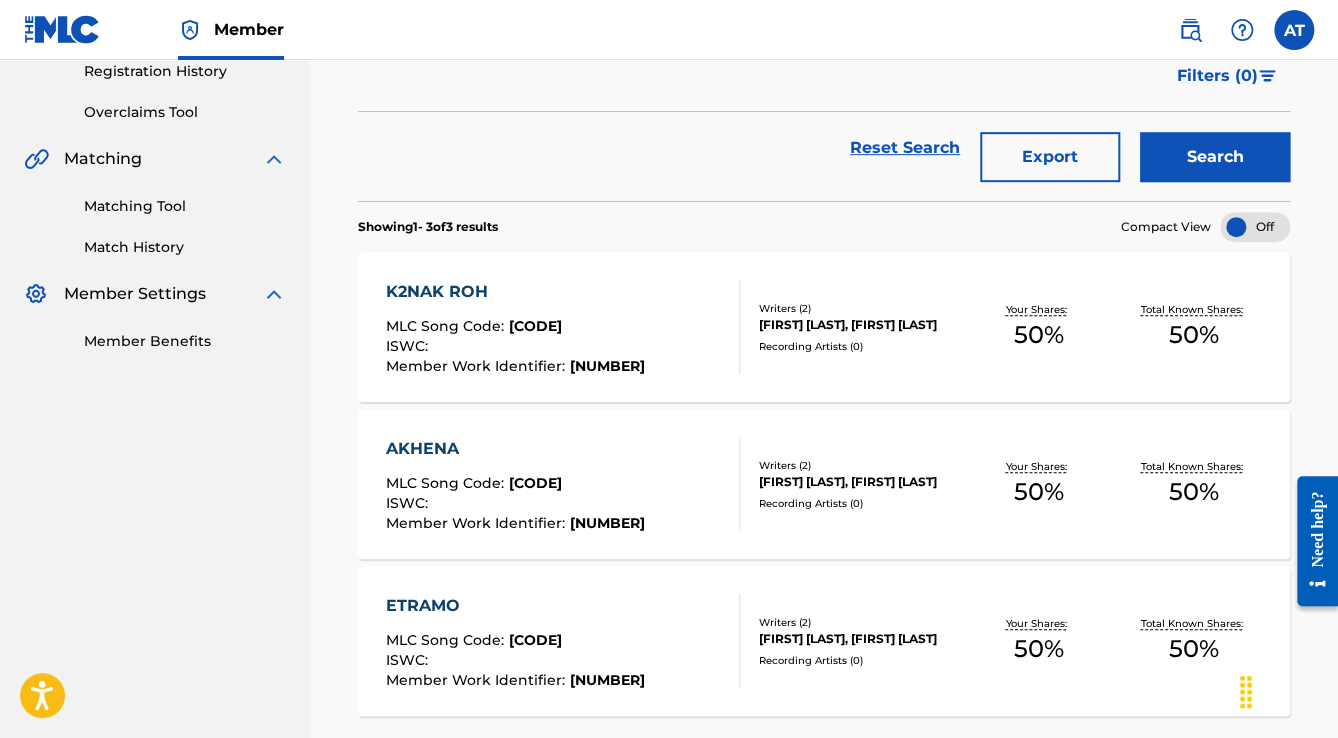 scroll, scrollTop: 400, scrollLeft: 0, axis: vertical 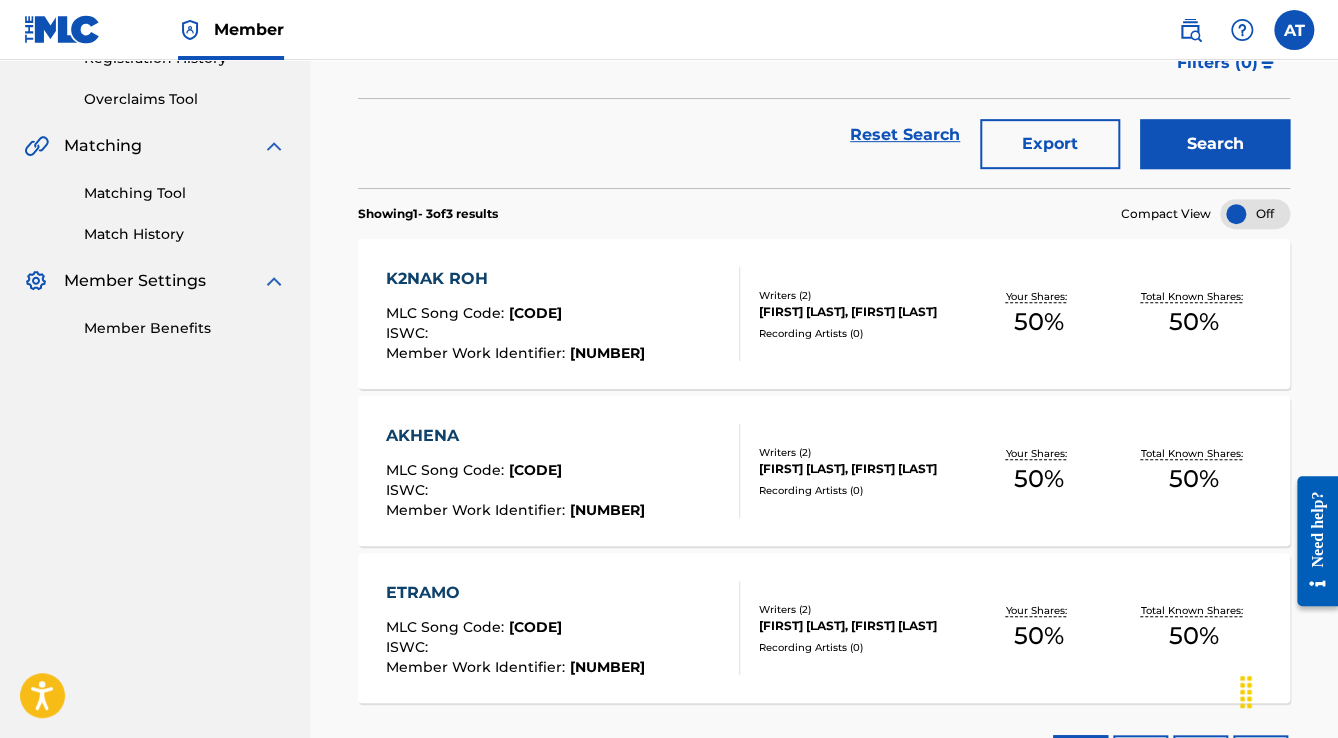 click on "[NAME] MLC Song Code : [CODE] ISWC : Member Work Identifier : [NUMBER]" at bounding box center [563, 314] 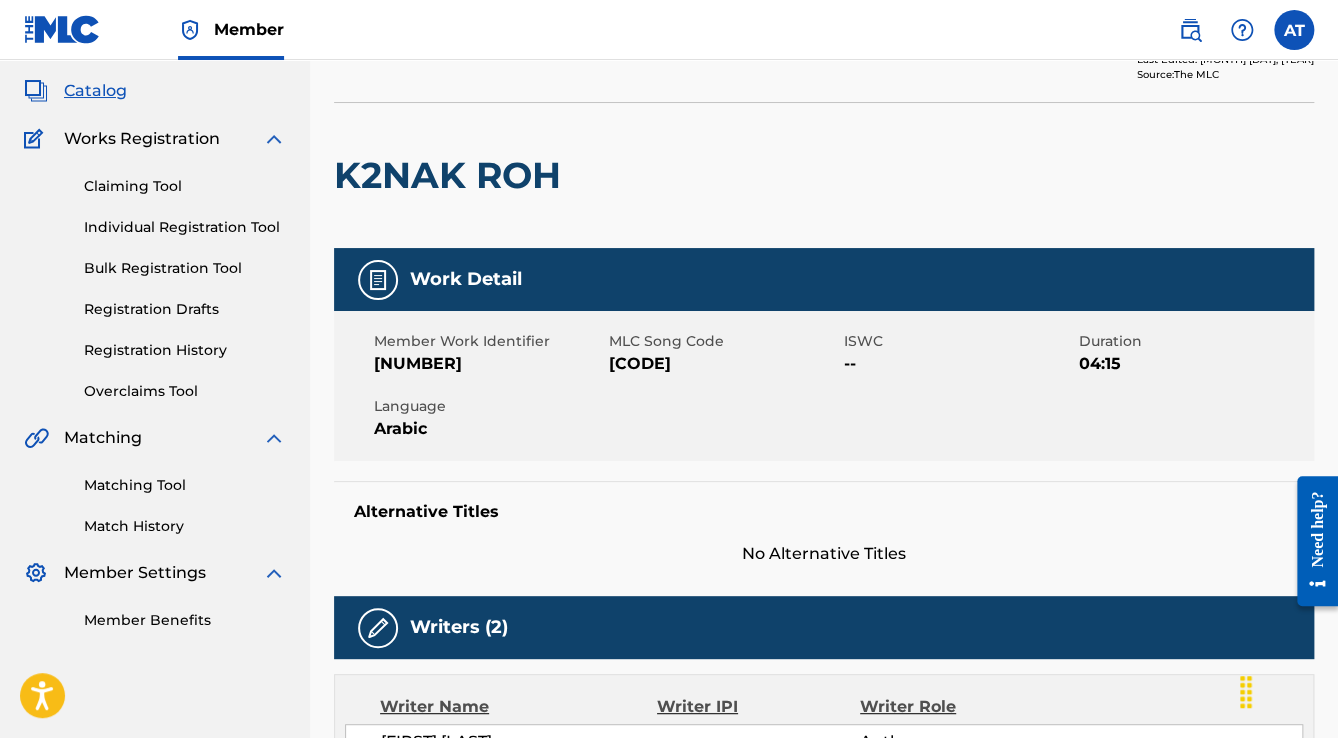 scroll, scrollTop: 0, scrollLeft: 0, axis: both 